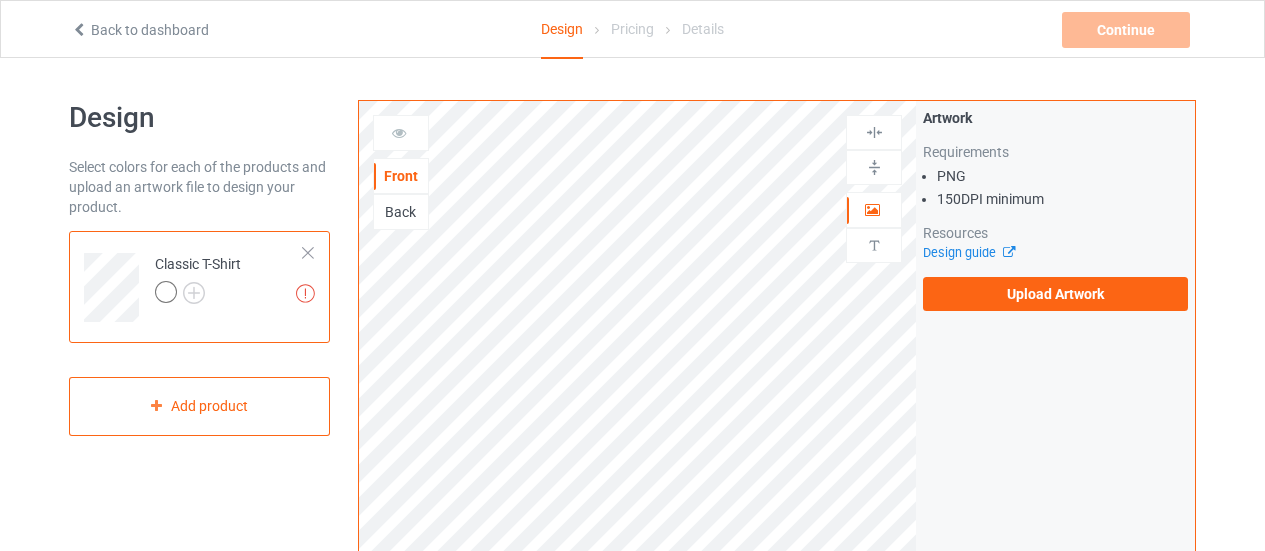 scroll, scrollTop: 0, scrollLeft: 0, axis: both 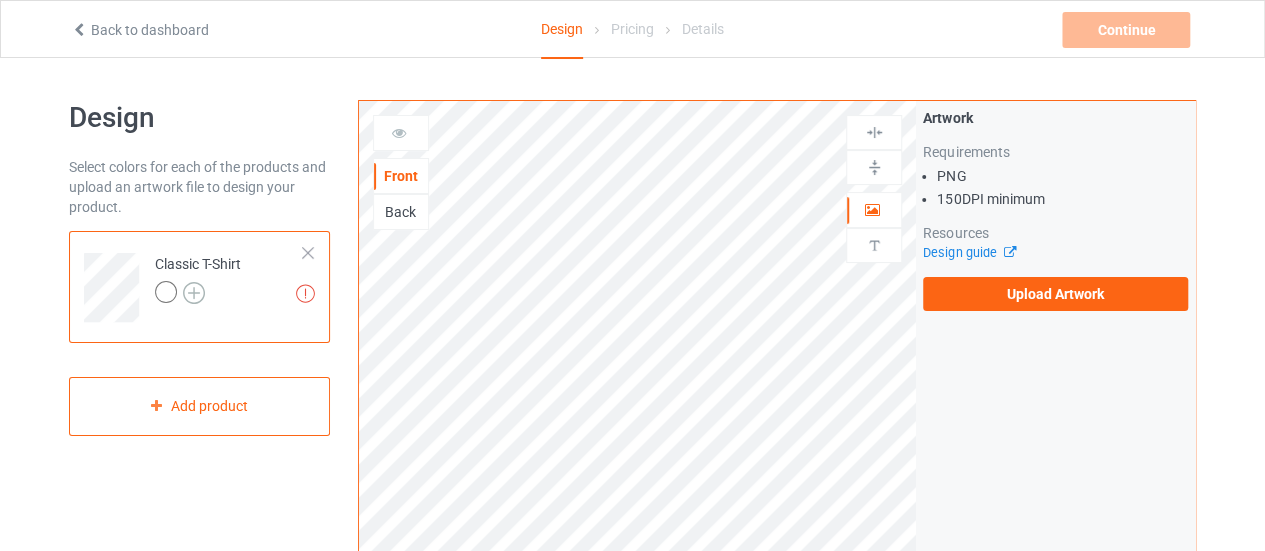 click at bounding box center (194, 293) 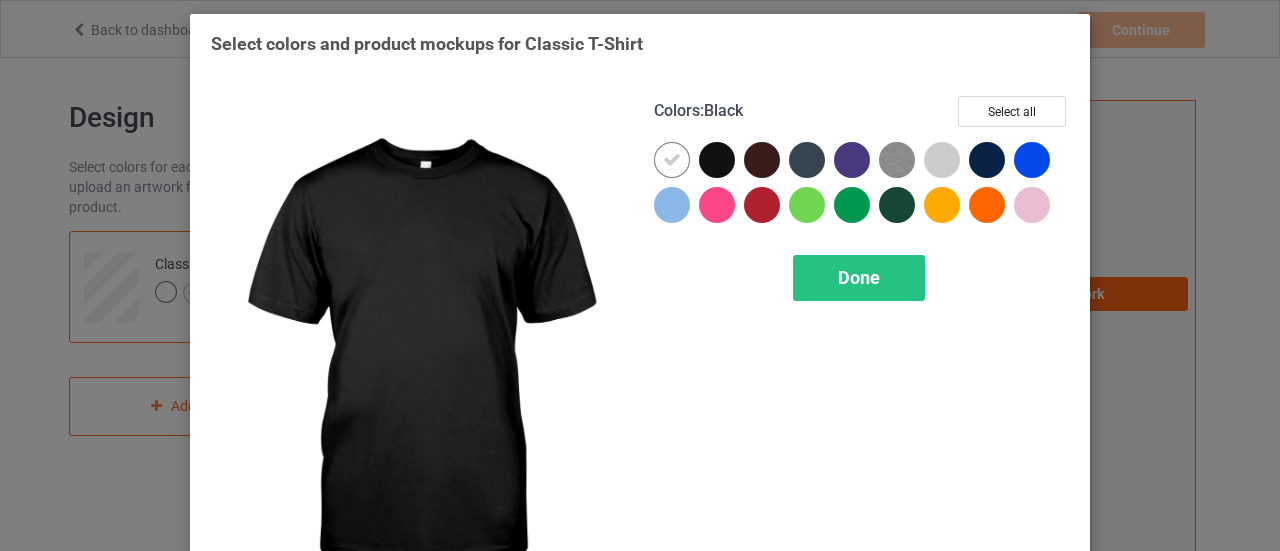 click at bounding box center [717, 160] 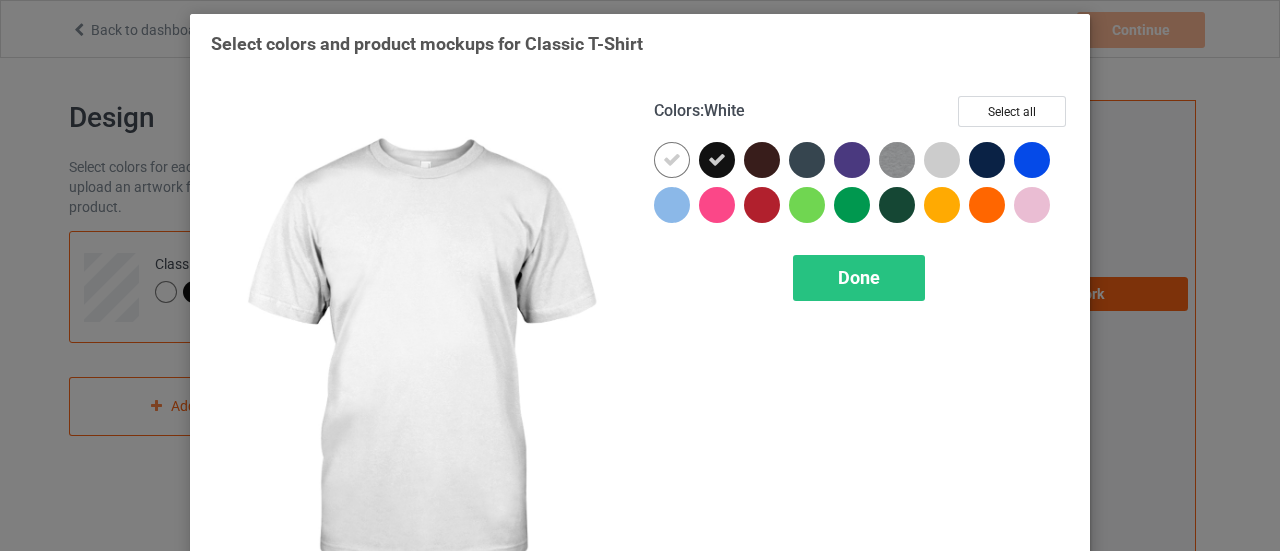 click at bounding box center (672, 160) 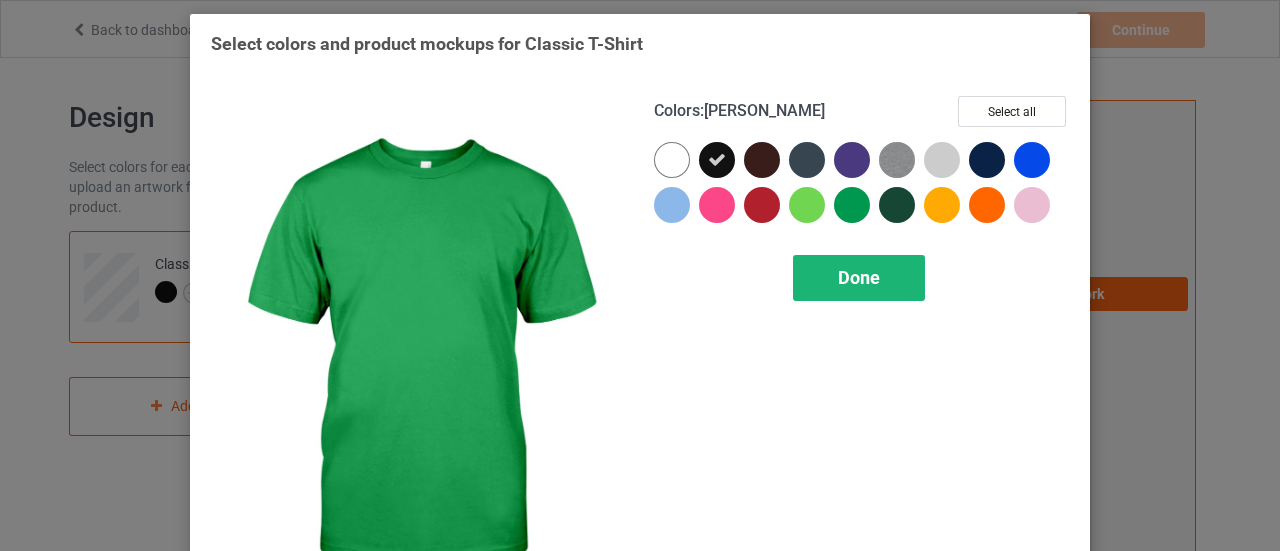 click on "Done" at bounding box center [859, 278] 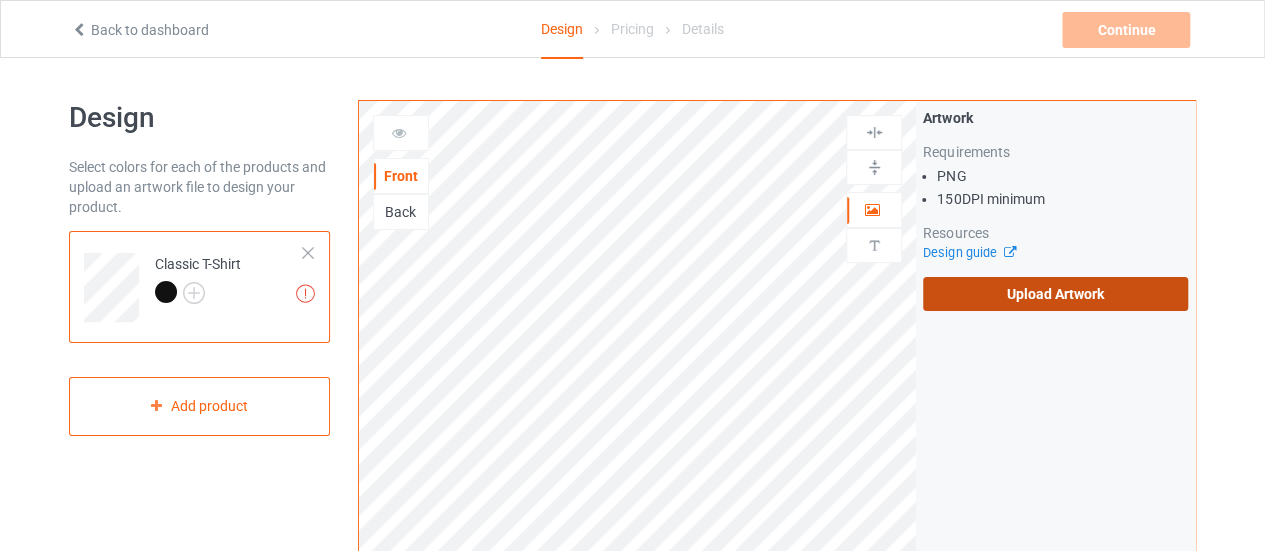 click on "Upload Artwork" at bounding box center (1055, 294) 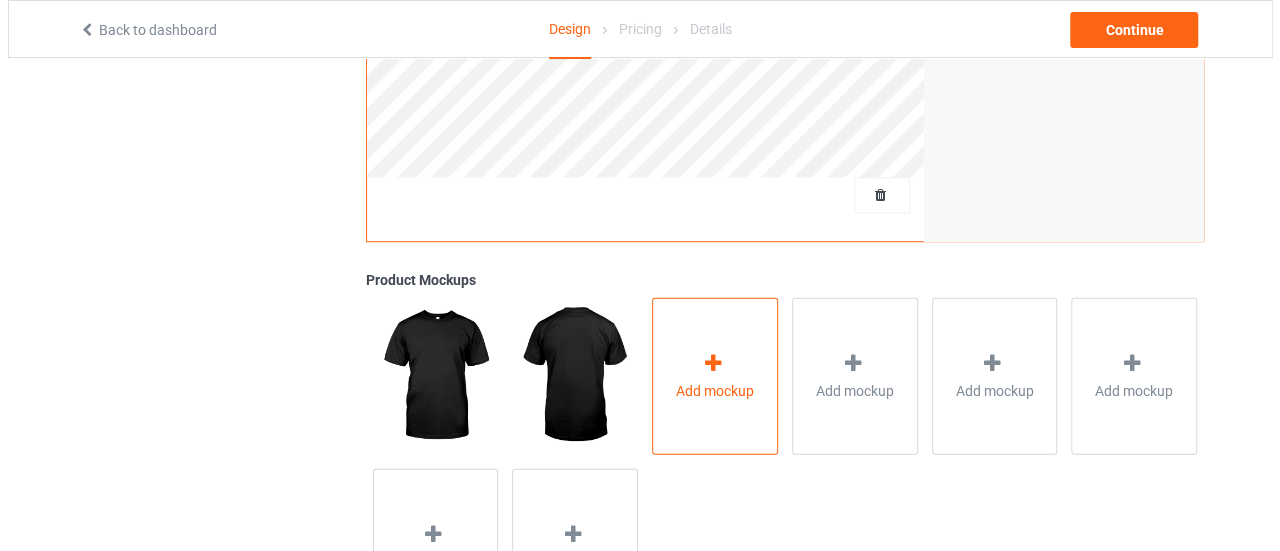 scroll, scrollTop: 628, scrollLeft: 0, axis: vertical 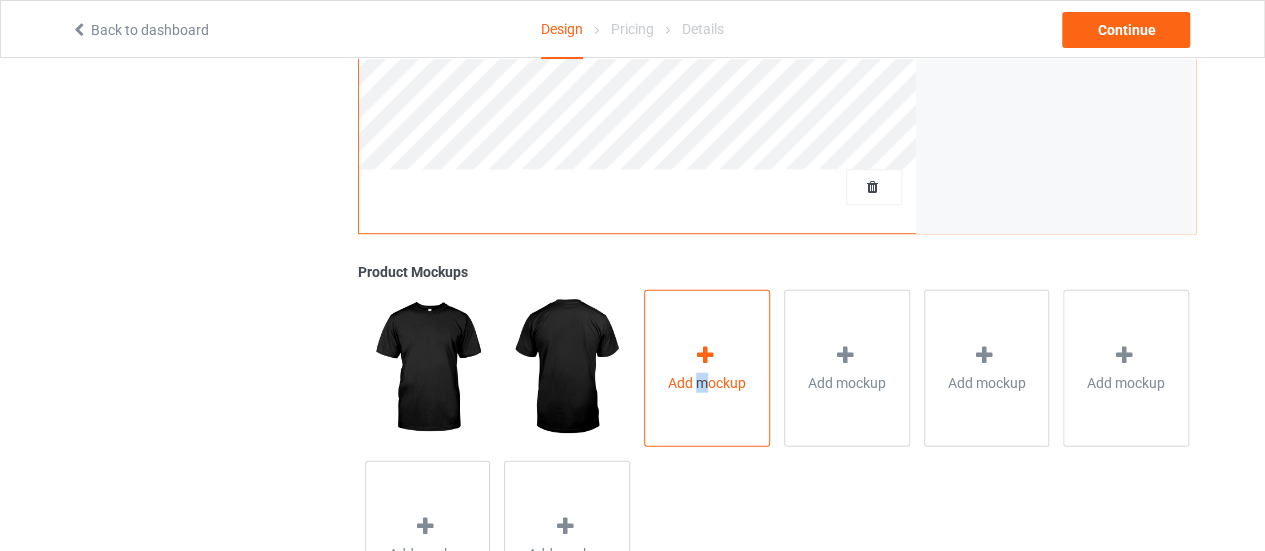 click on "Add mockup" at bounding box center (707, 382) 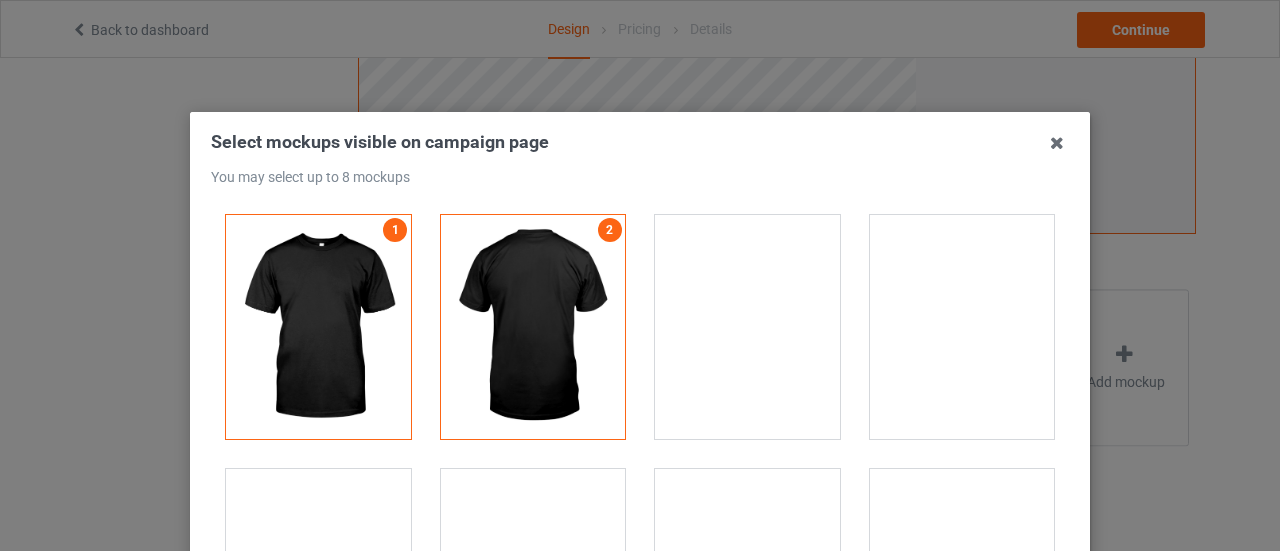 scroll, scrollTop: 7400, scrollLeft: 0, axis: vertical 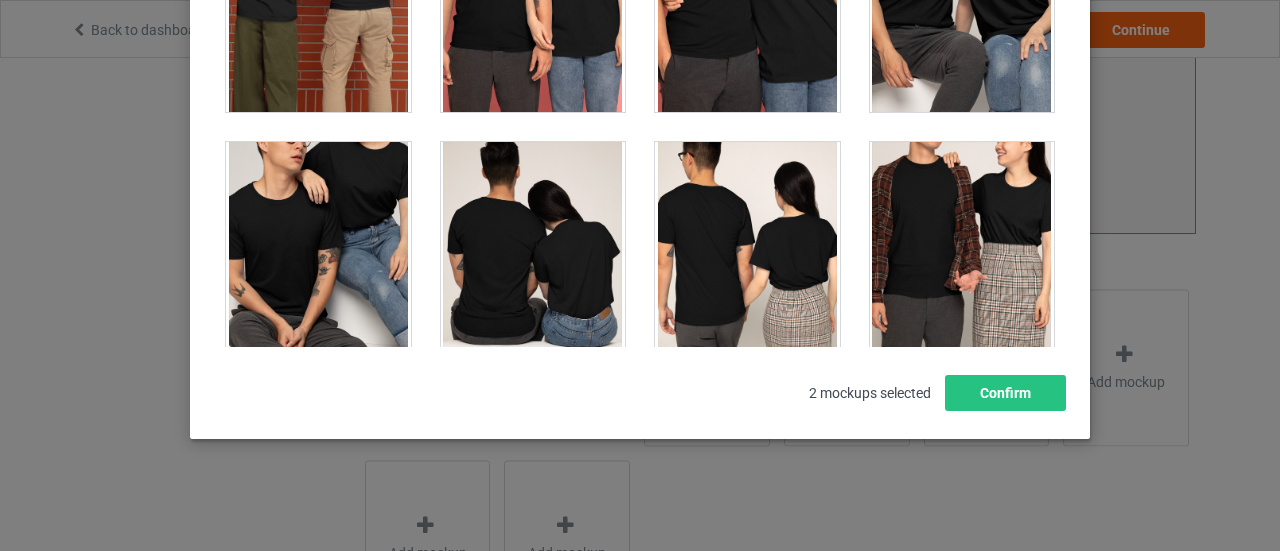 drag, startPoint x: 1067, startPoint y: 247, endPoint x: 942, endPoint y: 371, distance: 176.07101 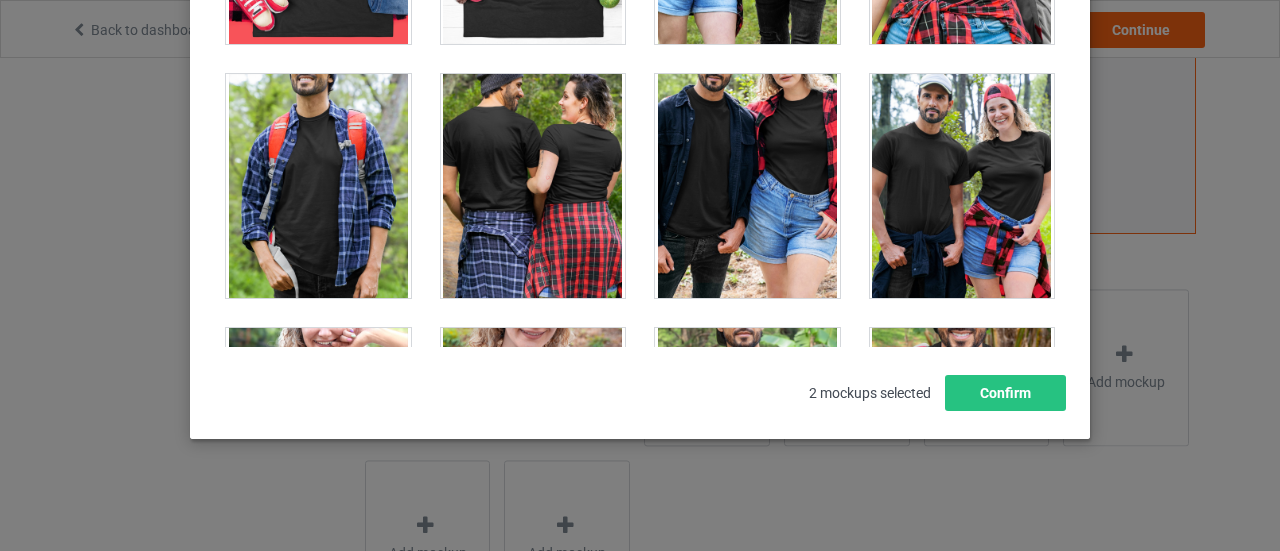 scroll, scrollTop: 28692, scrollLeft: 0, axis: vertical 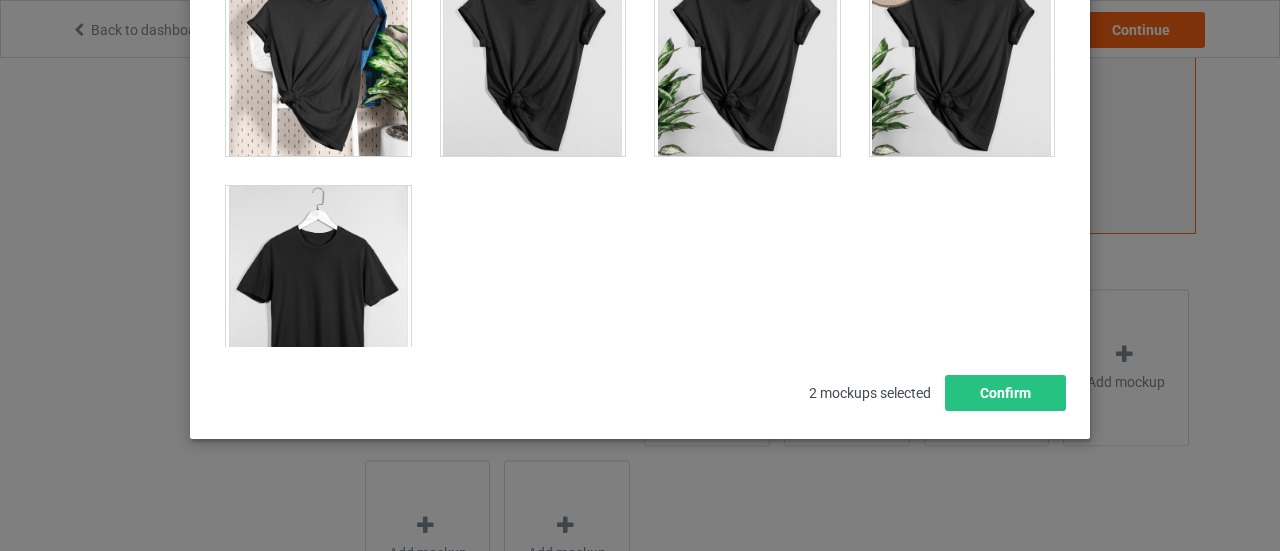 click at bounding box center (318, 298) 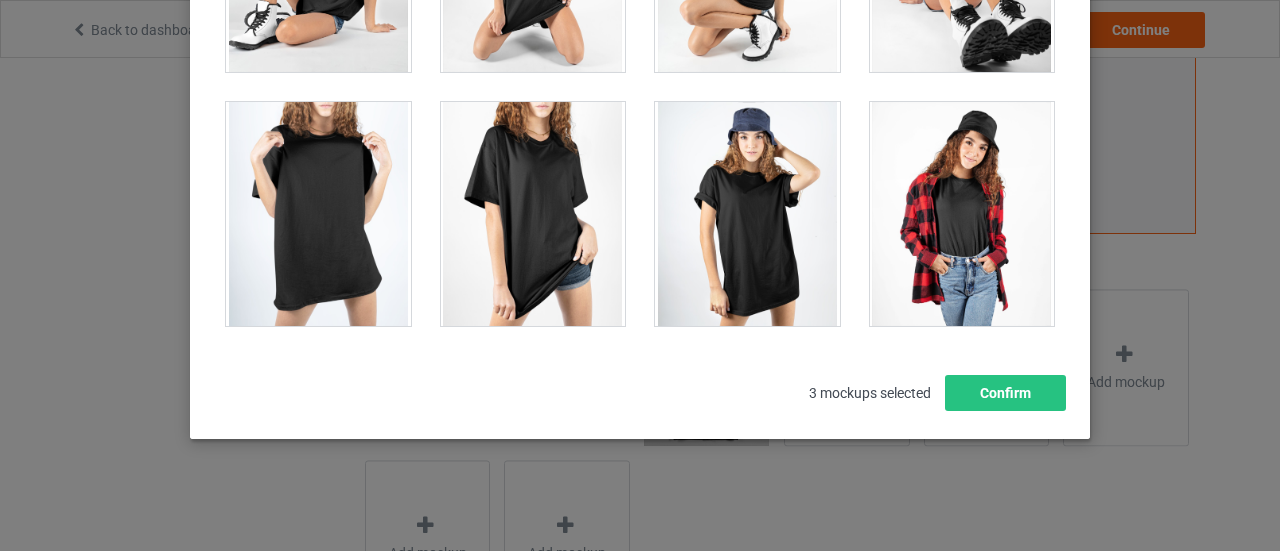 scroll, scrollTop: 26997, scrollLeft: 0, axis: vertical 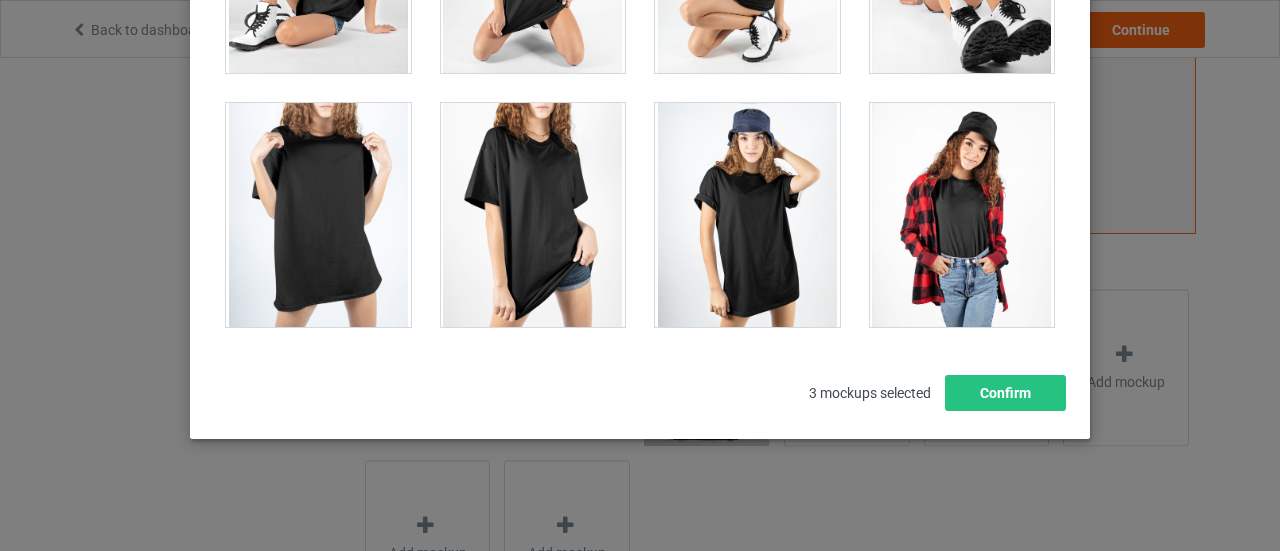 click at bounding box center (318, 215) 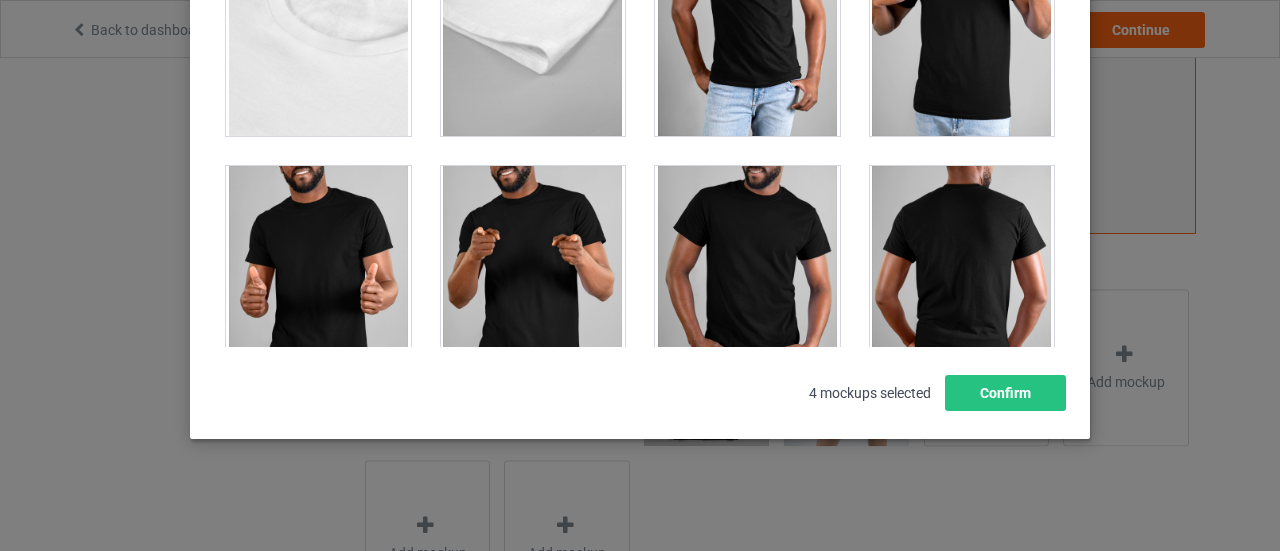 scroll, scrollTop: 18043, scrollLeft: 0, axis: vertical 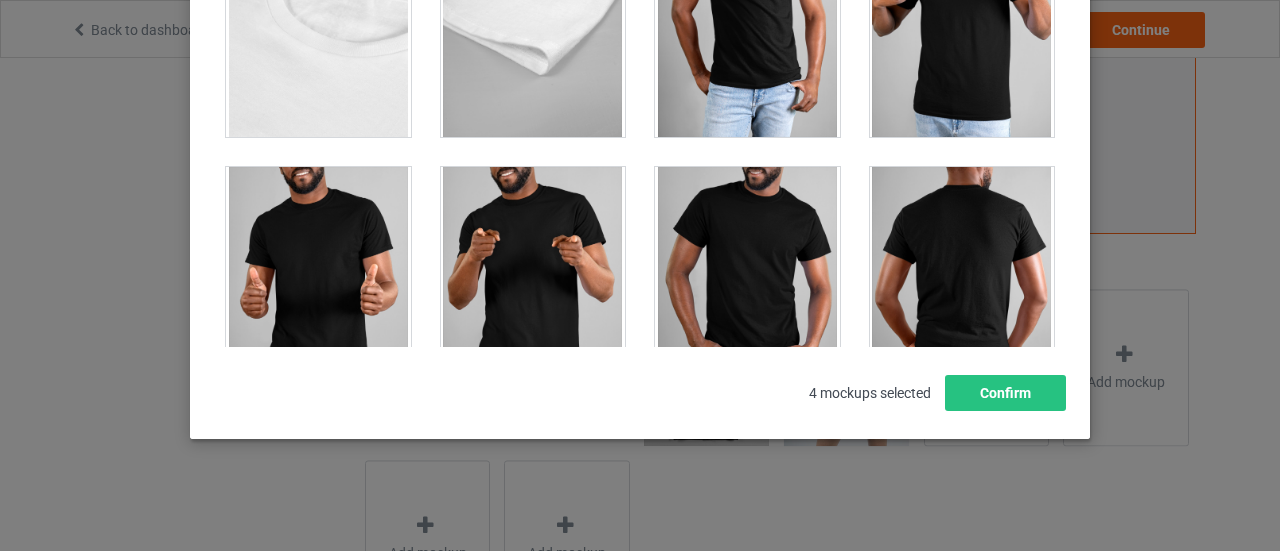 click at bounding box center (533, 279) 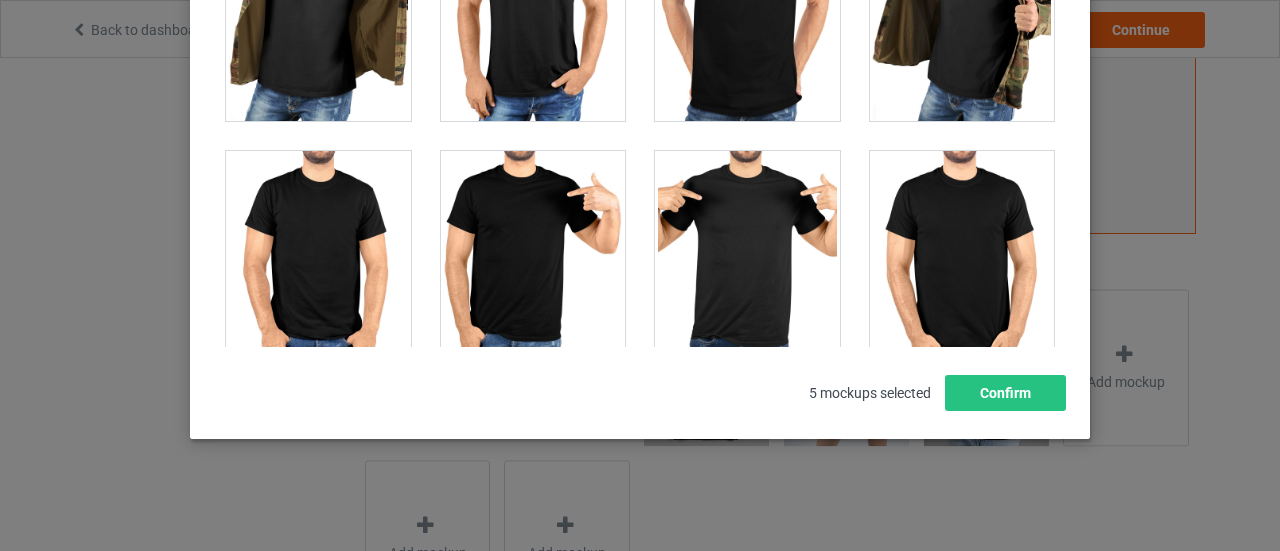 scroll, scrollTop: 17296, scrollLeft: 0, axis: vertical 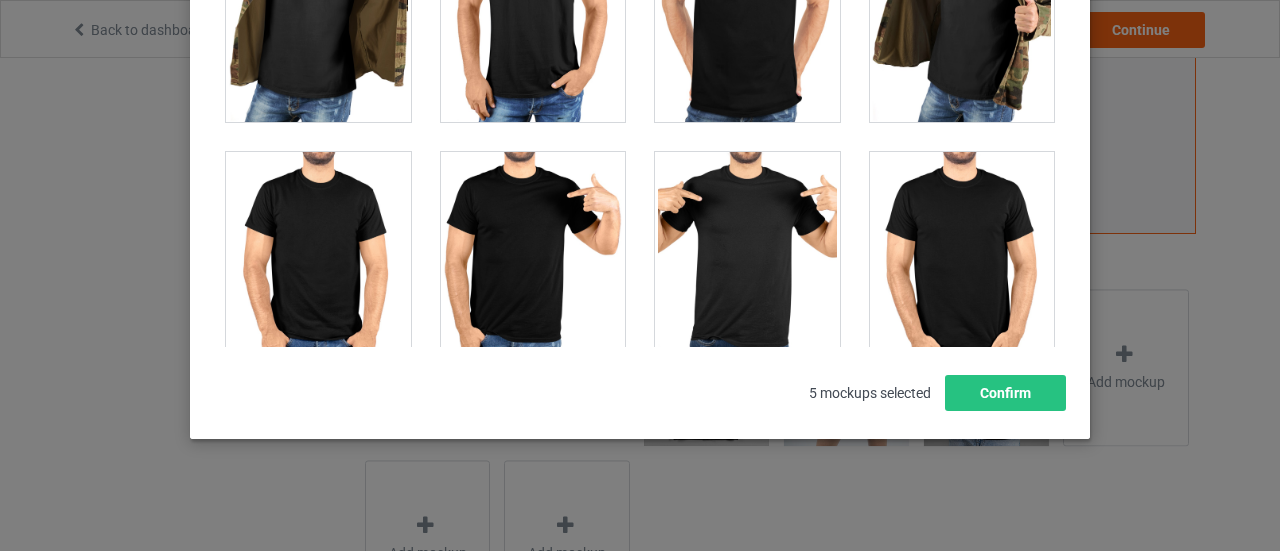 click at bounding box center (747, 264) 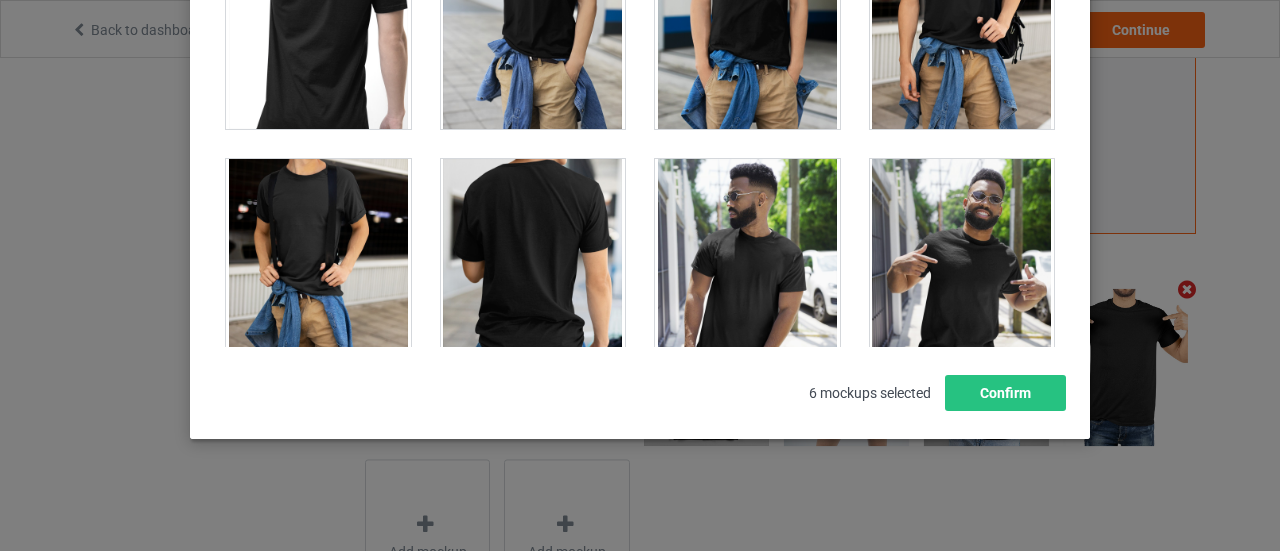 scroll, scrollTop: 11446, scrollLeft: 0, axis: vertical 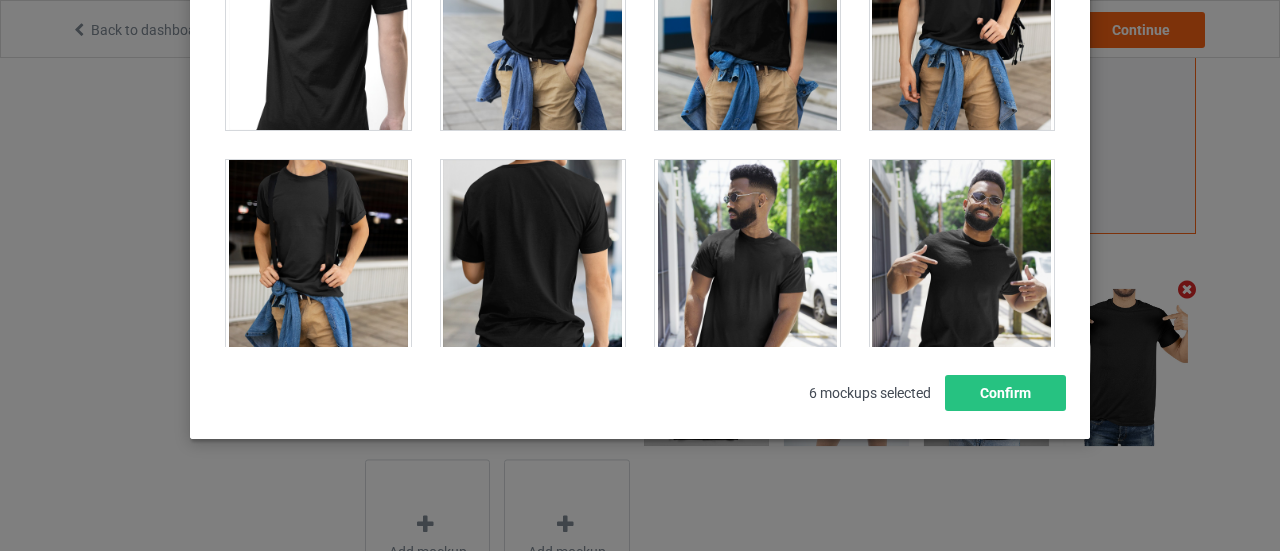 click at bounding box center (962, 272) 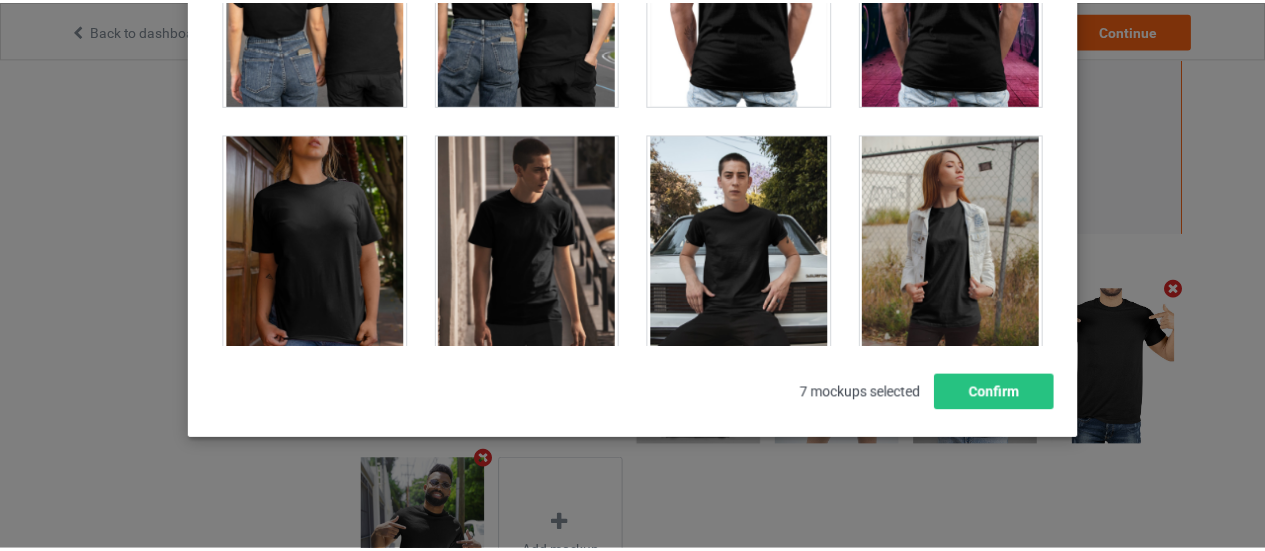 scroll, scrollTop: 9946, scrollLeft: 0, axis: vertical 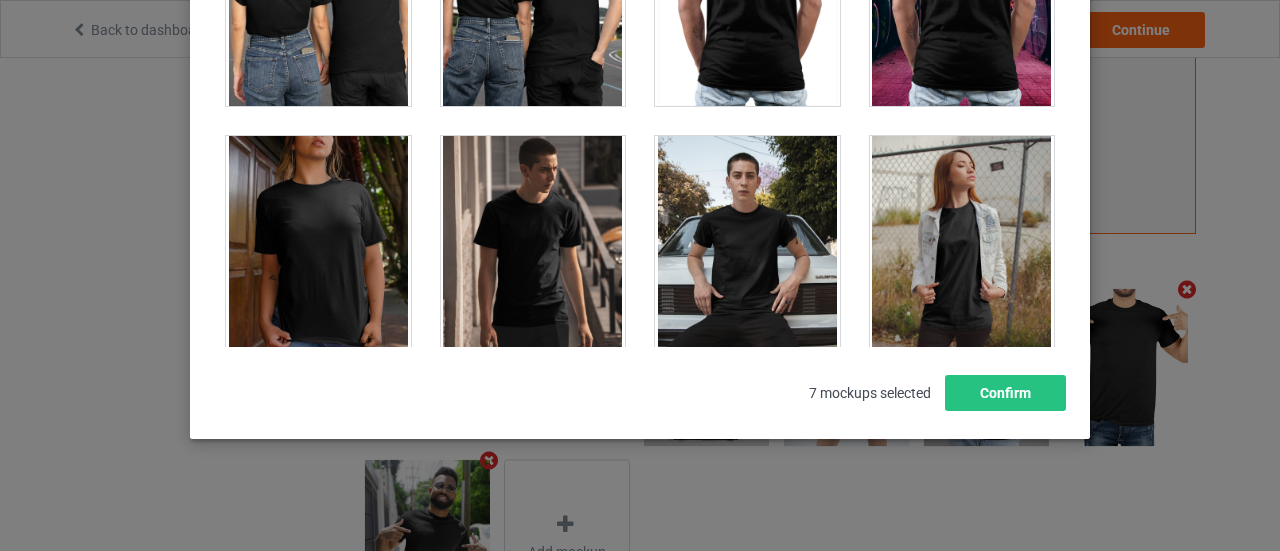 click at bounding box center [318, 248] 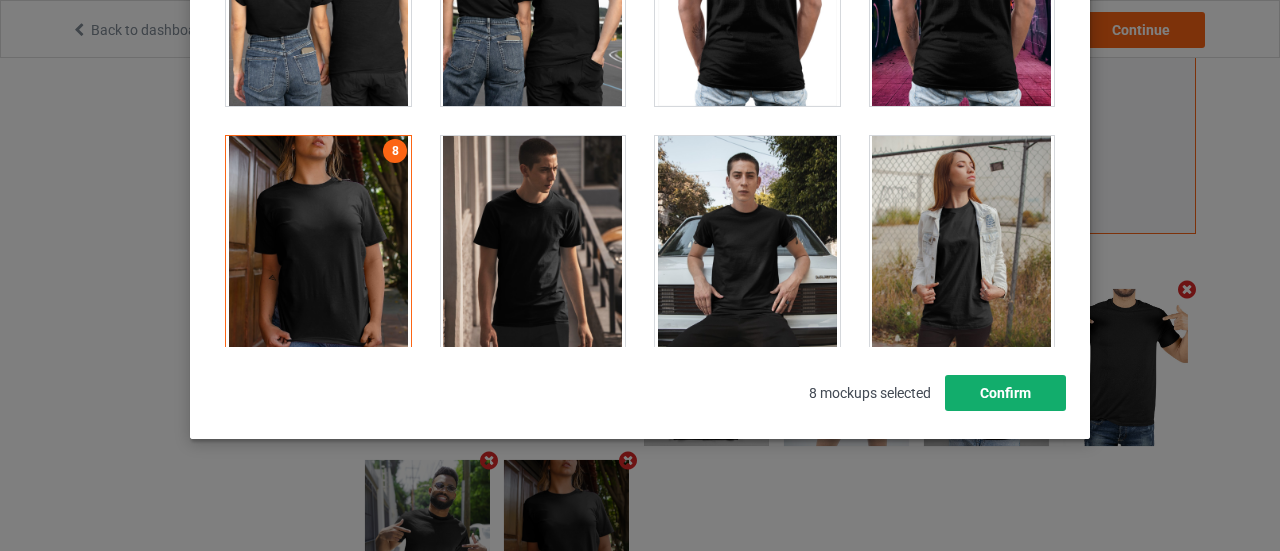 click on "Confirm" at bounding box center [1005, 393] 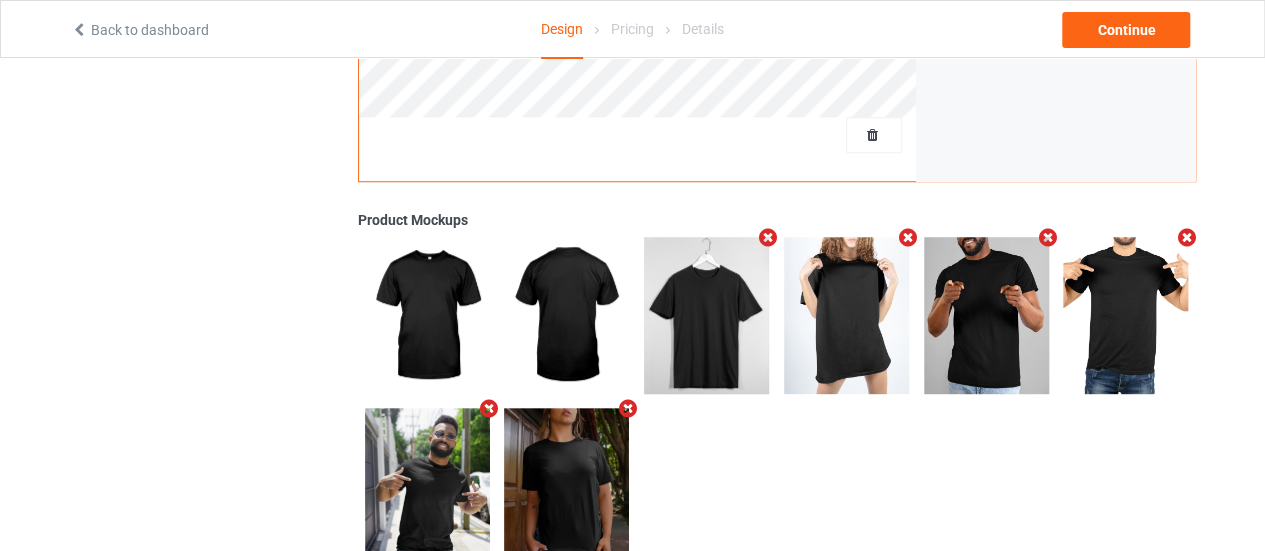 scroll, scrollTop: 740, scrollLeft: 0, axis: vertical 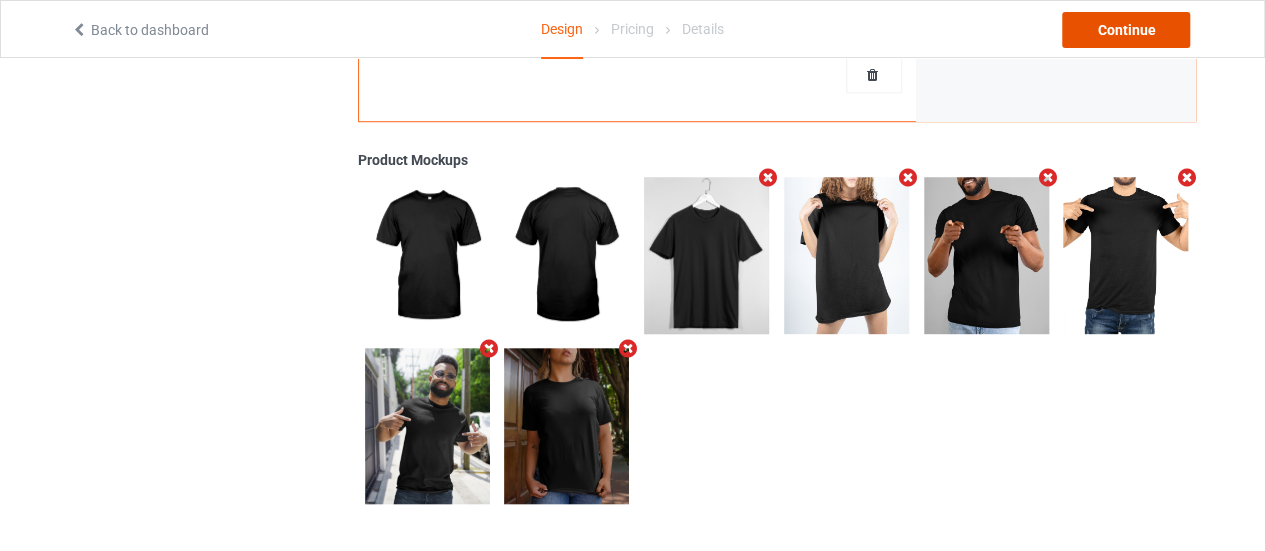 click on "Continue" at bounding box center [1126, 30] 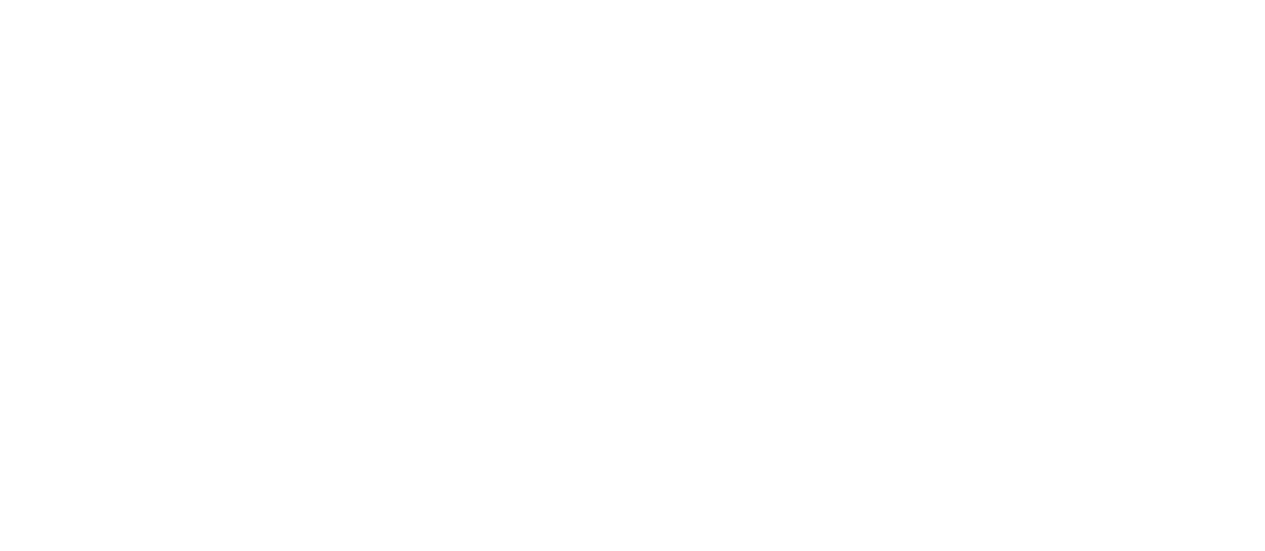 scroll, scrollTop: 0, scrollLeft: 0, axis: both 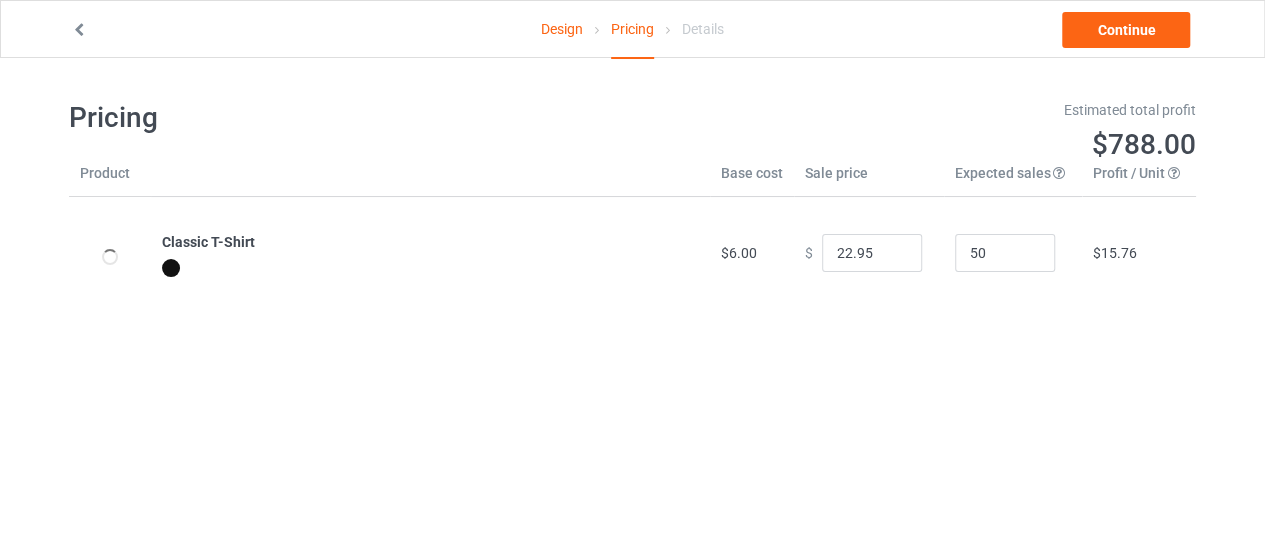click at bounding box center (79, 27) 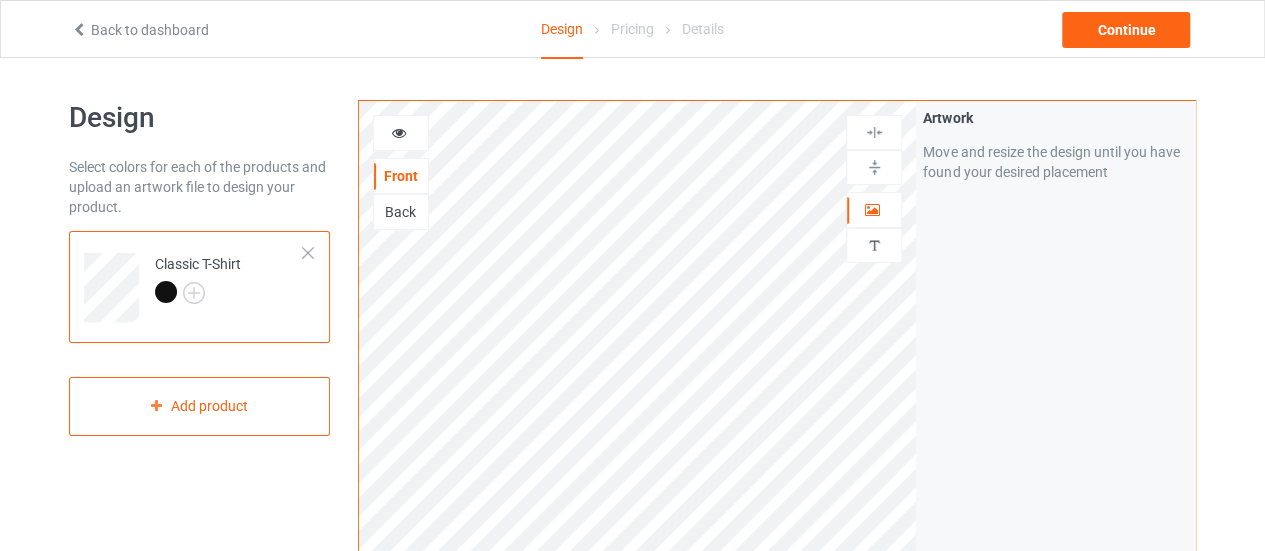 click at bounding box center [198, 295] 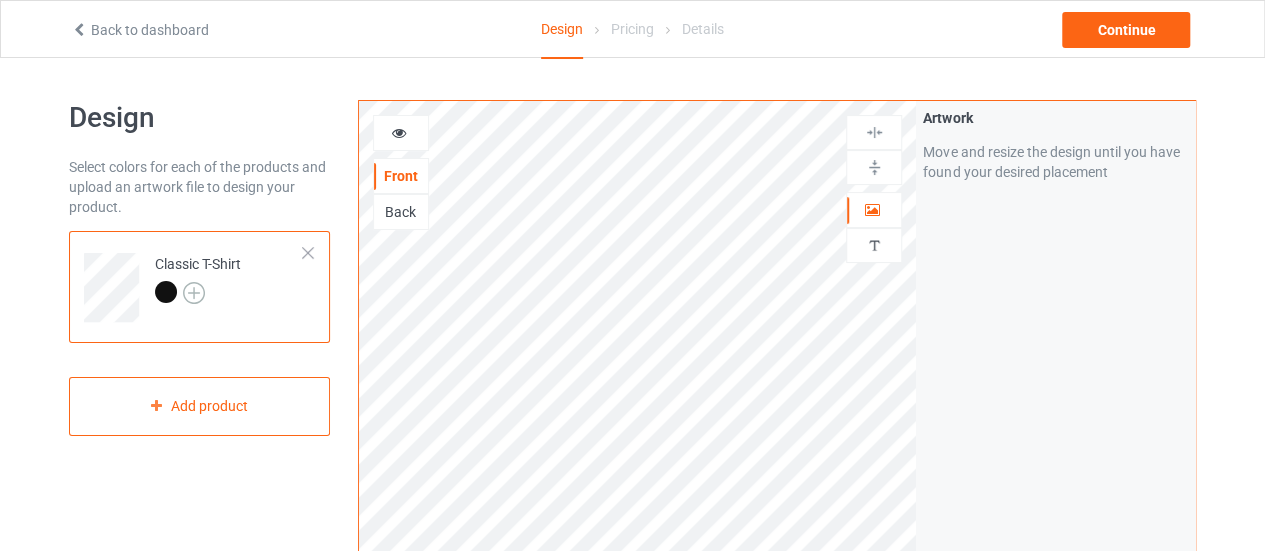 click at bounding box center [194, 293] 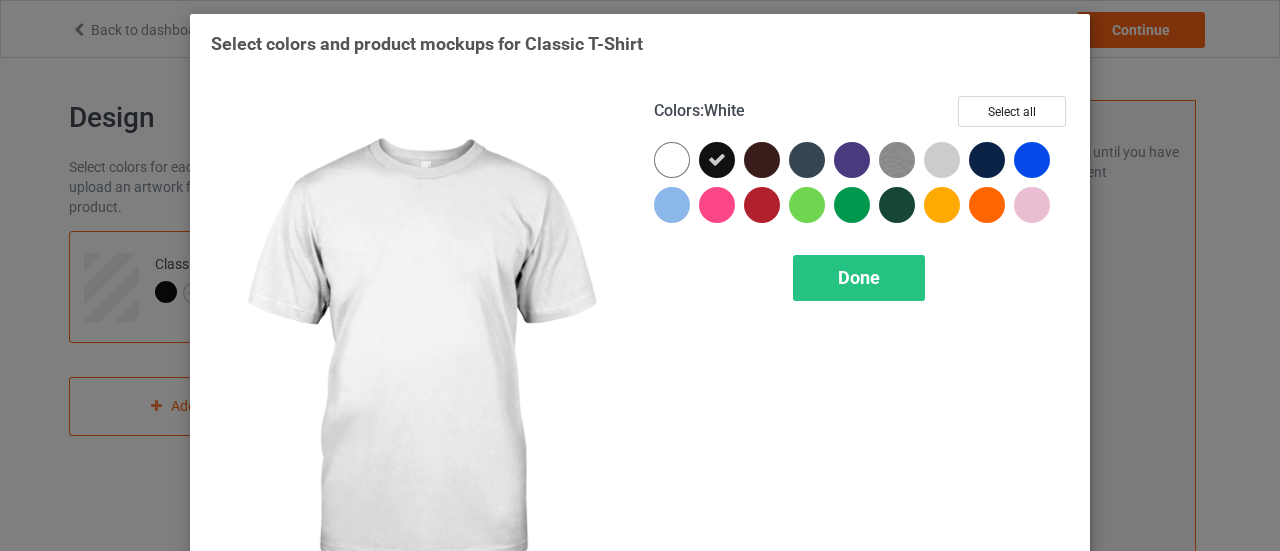 click at bounding box center (672, 160) 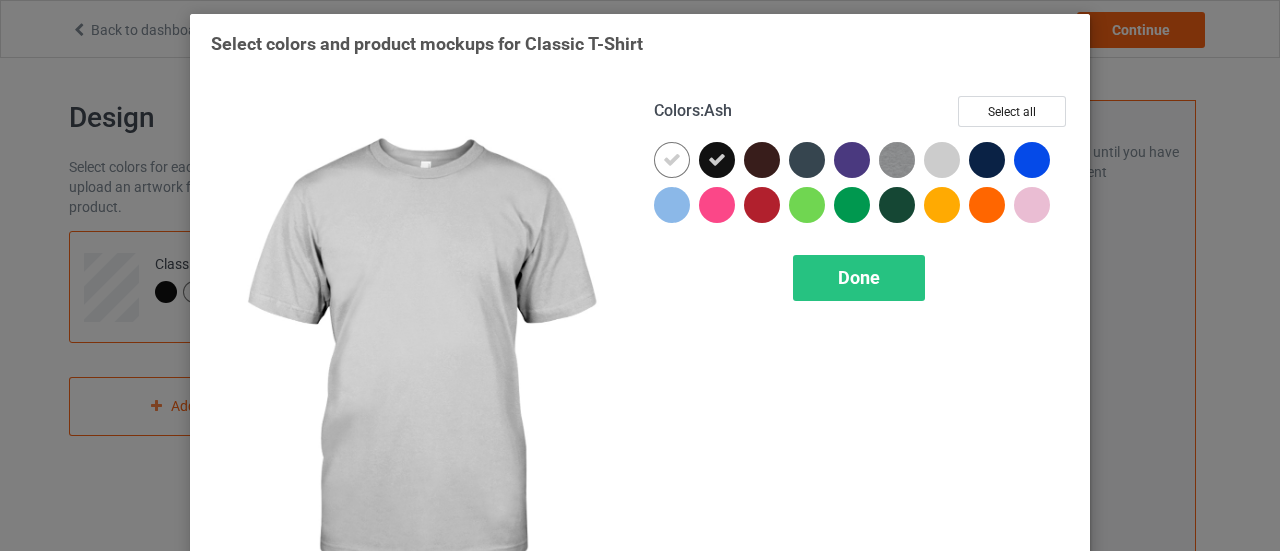 click at bounding box center [942, 160] 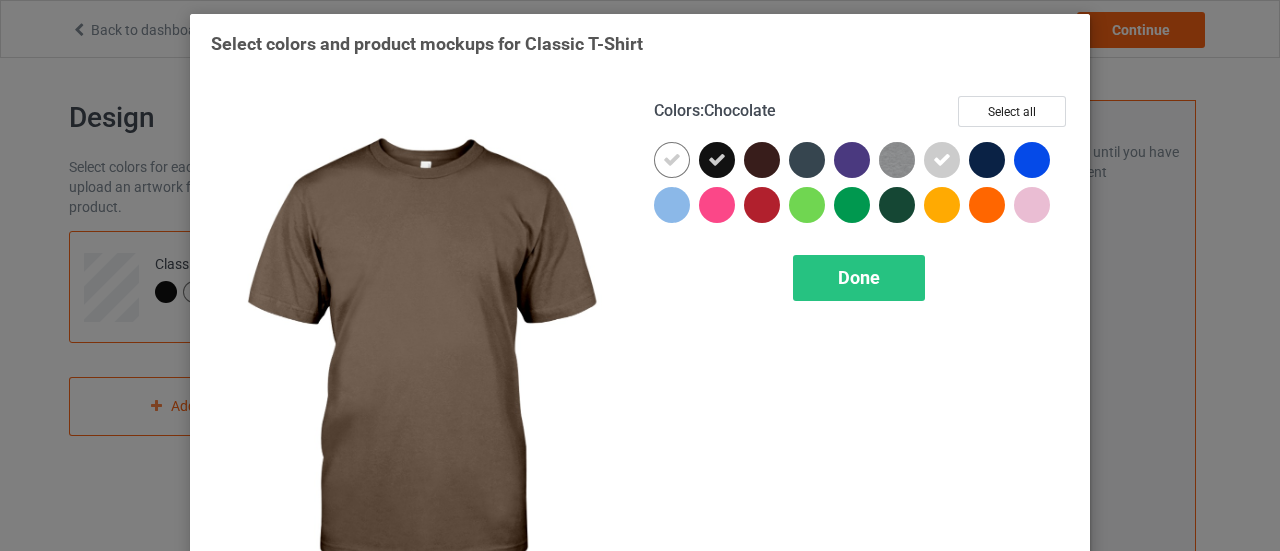 click at bounding box center (762, 160) 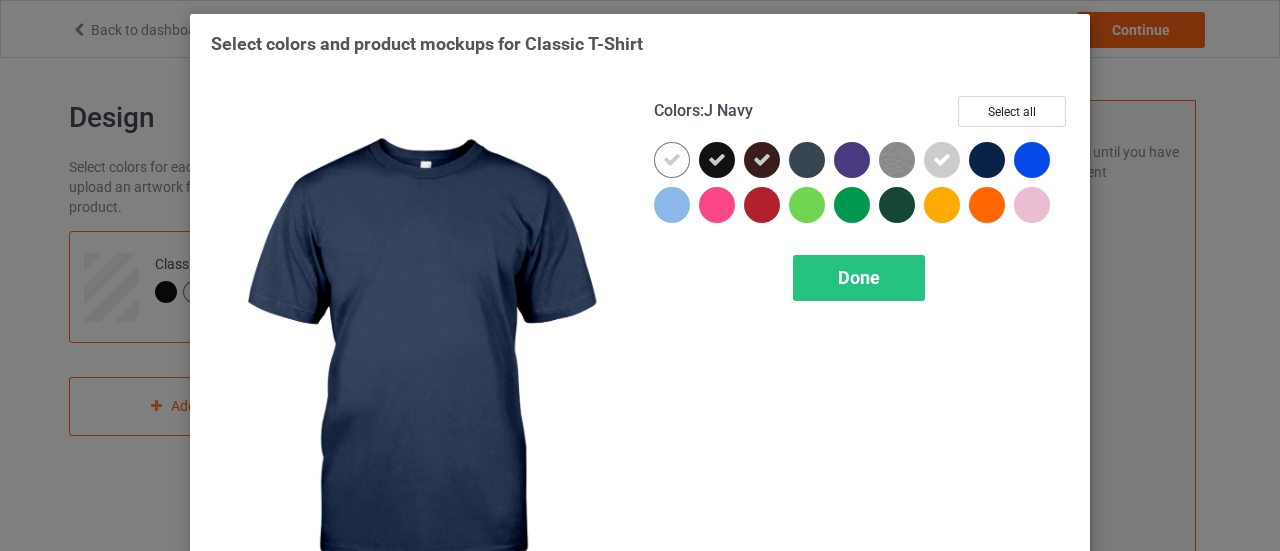drag, startPoint x: 980, startPoint y: 158, endPoint x: 941, endPoint y: 190, distance: 50.447994 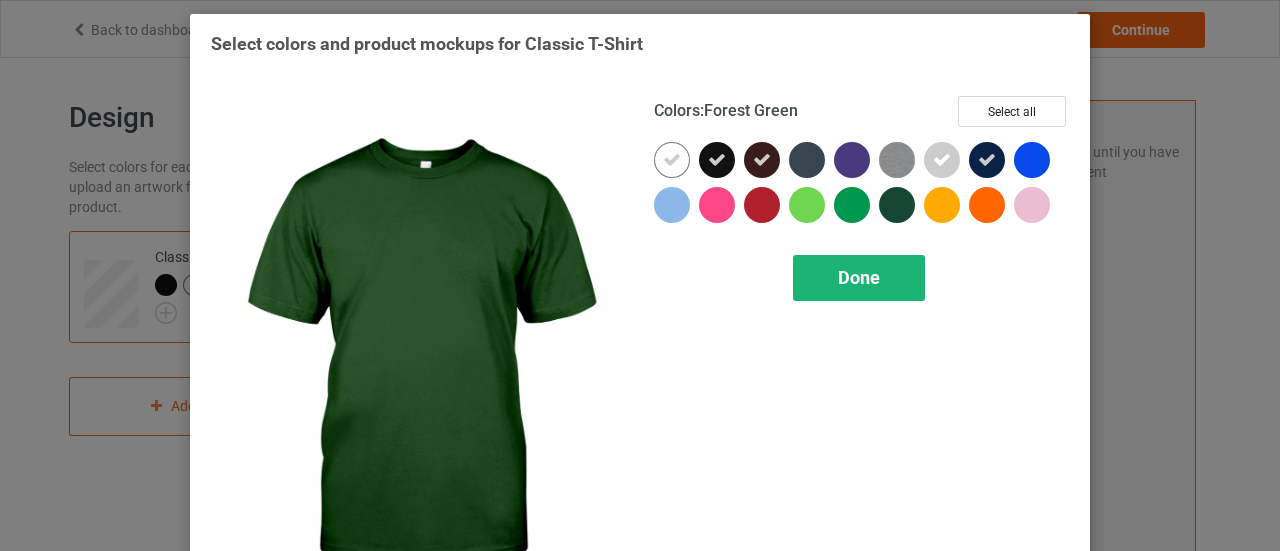 click on "Done" at bounding box center [859, 278] 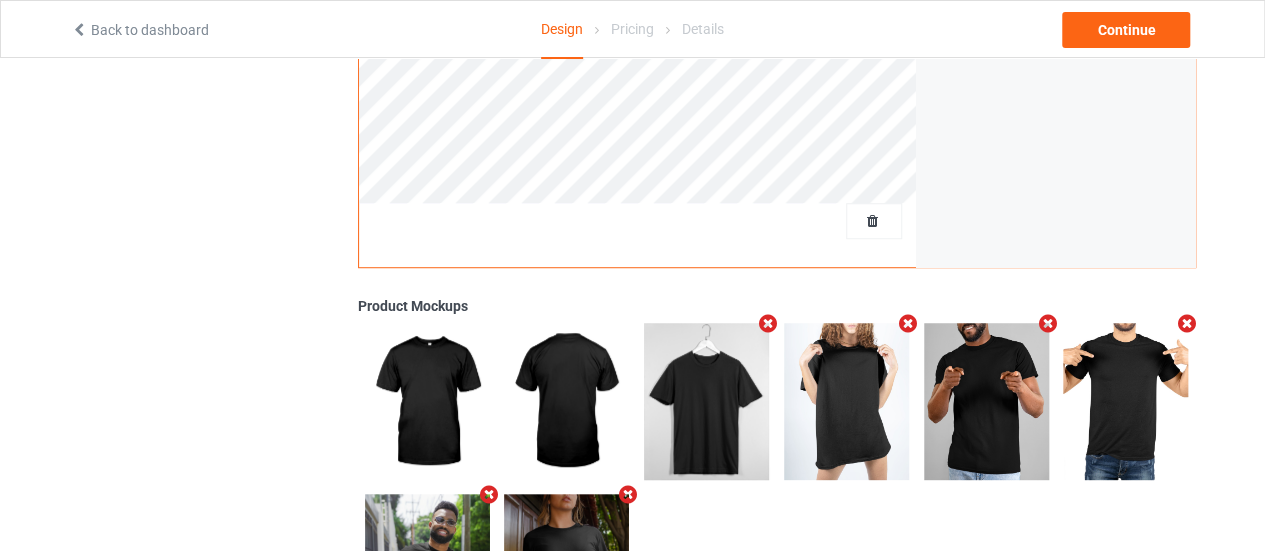 scroll, scrollTop: 610, scrollLeft: 0, axis: vertical 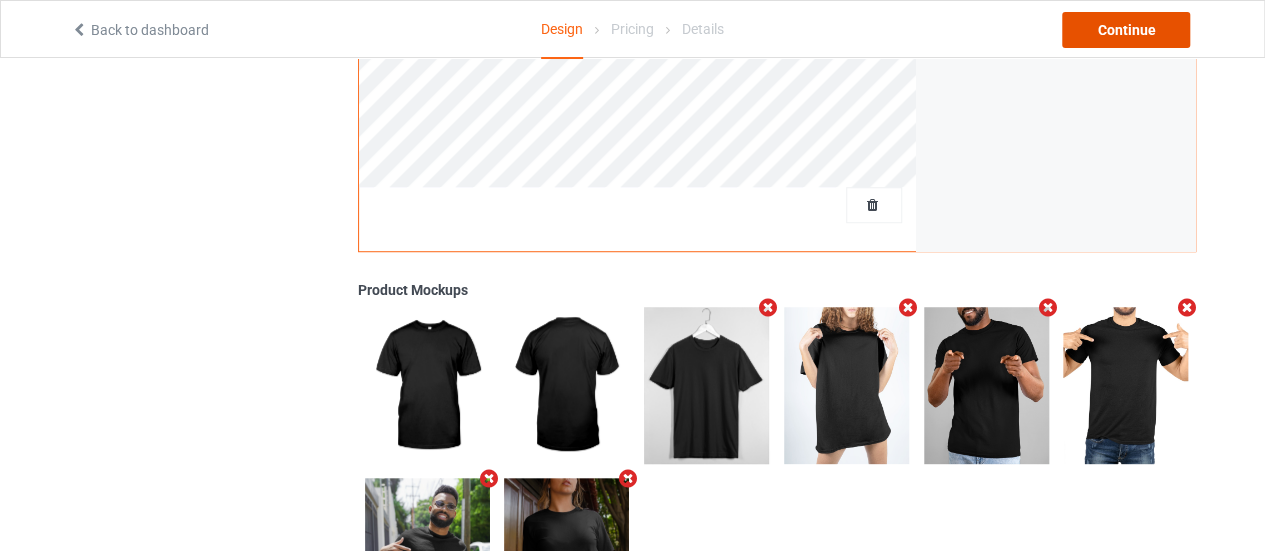 click on "Continue" at bounding box center (1126, 30) 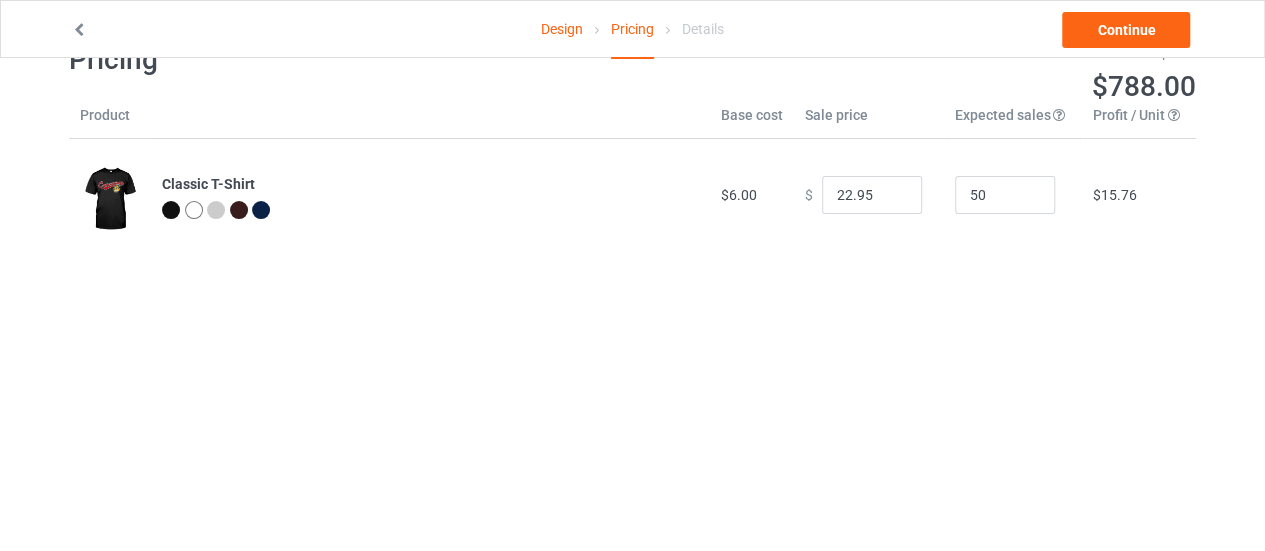scroll, scrollTop: 0, scrollLeft: 0, axis: both 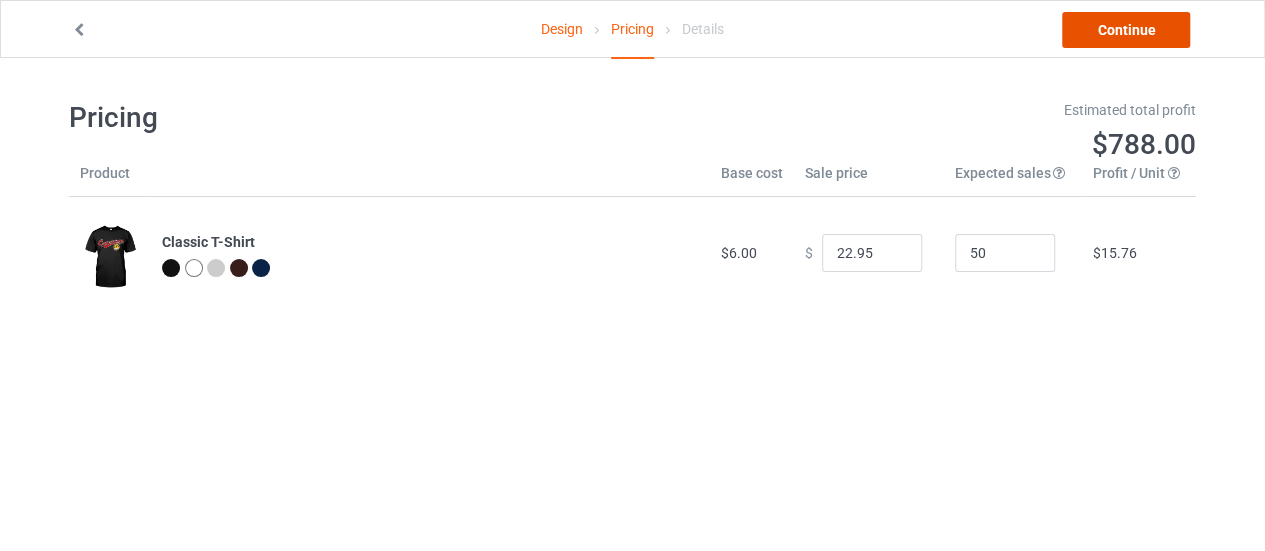 click on "Continue" at bounding box center (1126, 30) 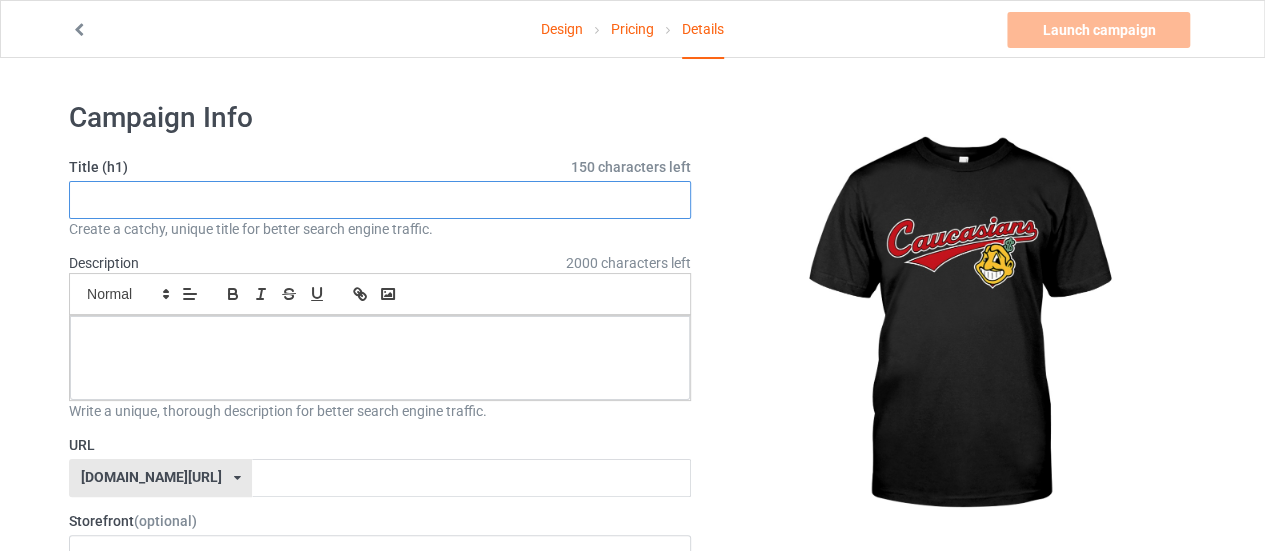 click at bounding box center [380, 200] 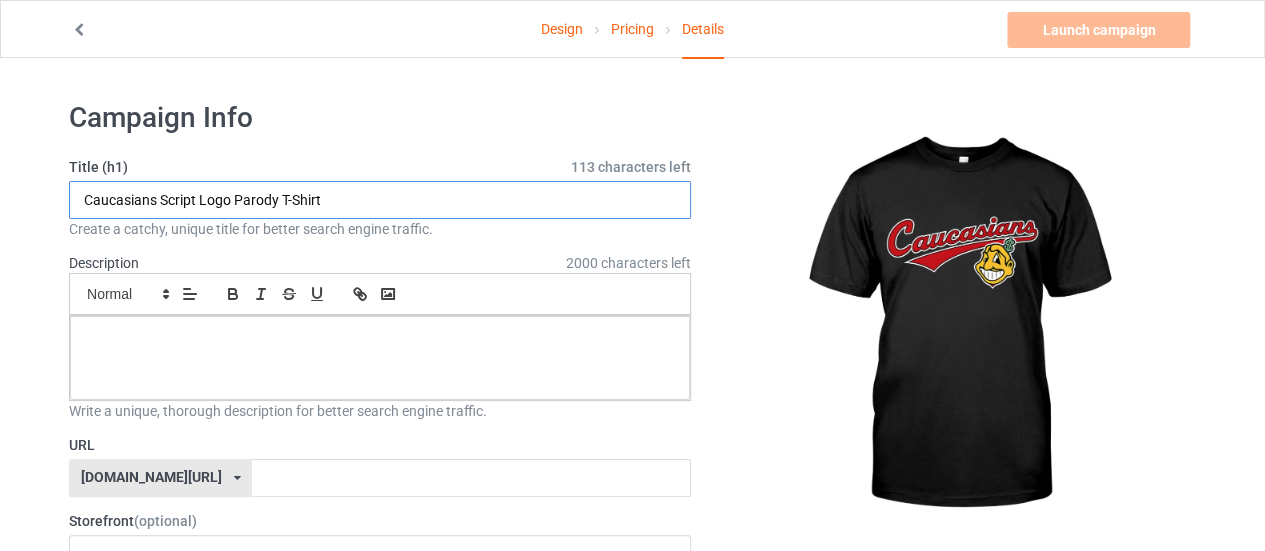 type on "Caucasians Script Logo Parody T-Shirt" 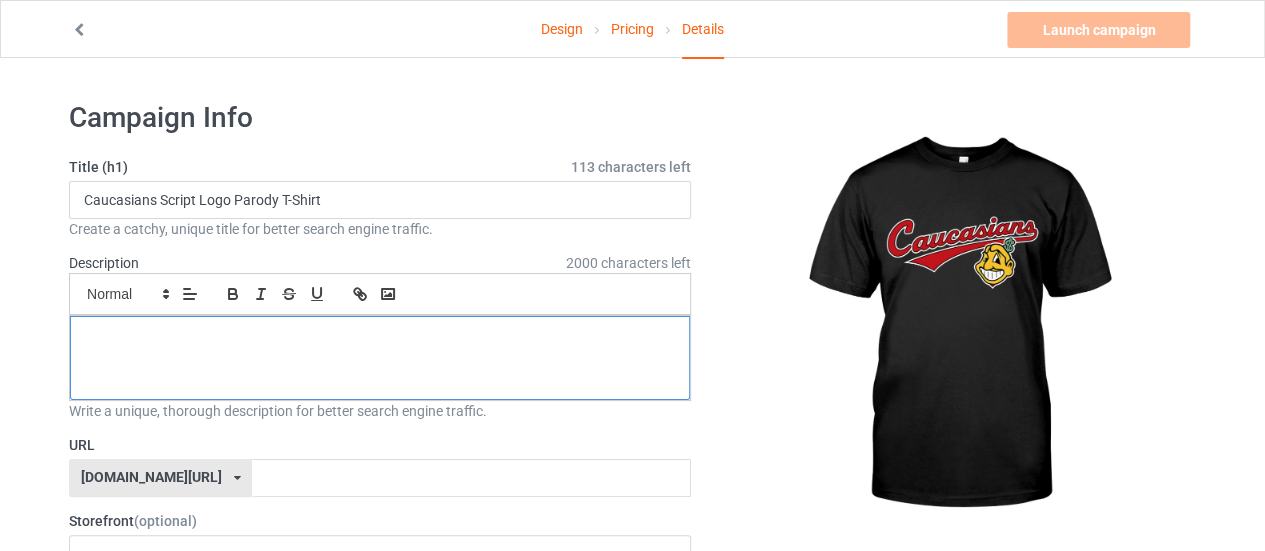 click at bounding box center [380, 338] 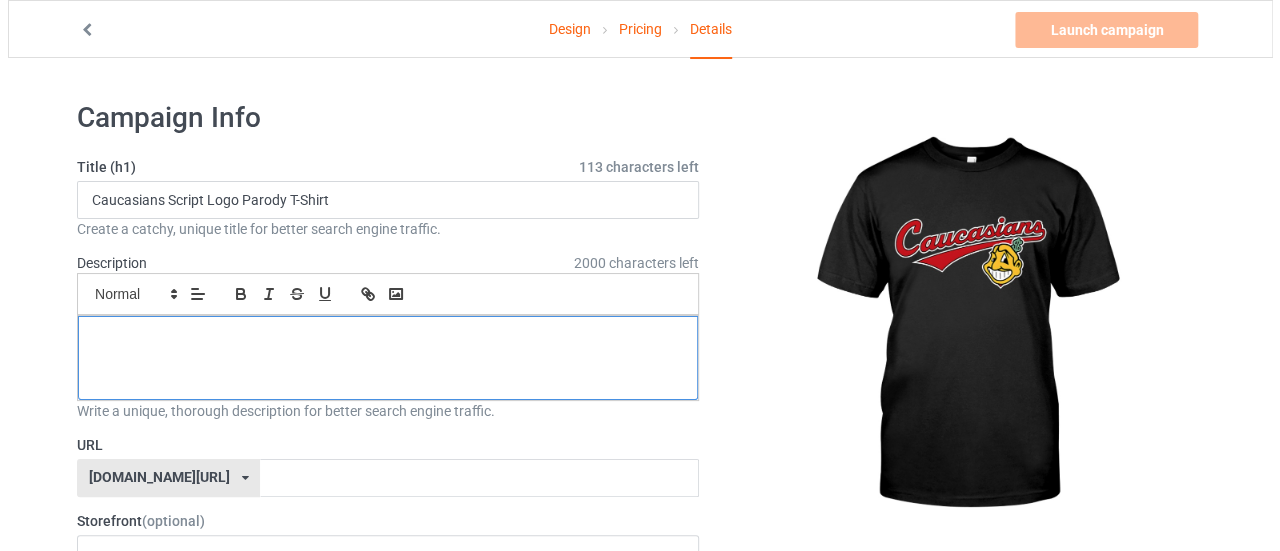 scroll, scrollTop: 0, scrollLeft: 0, axis: both 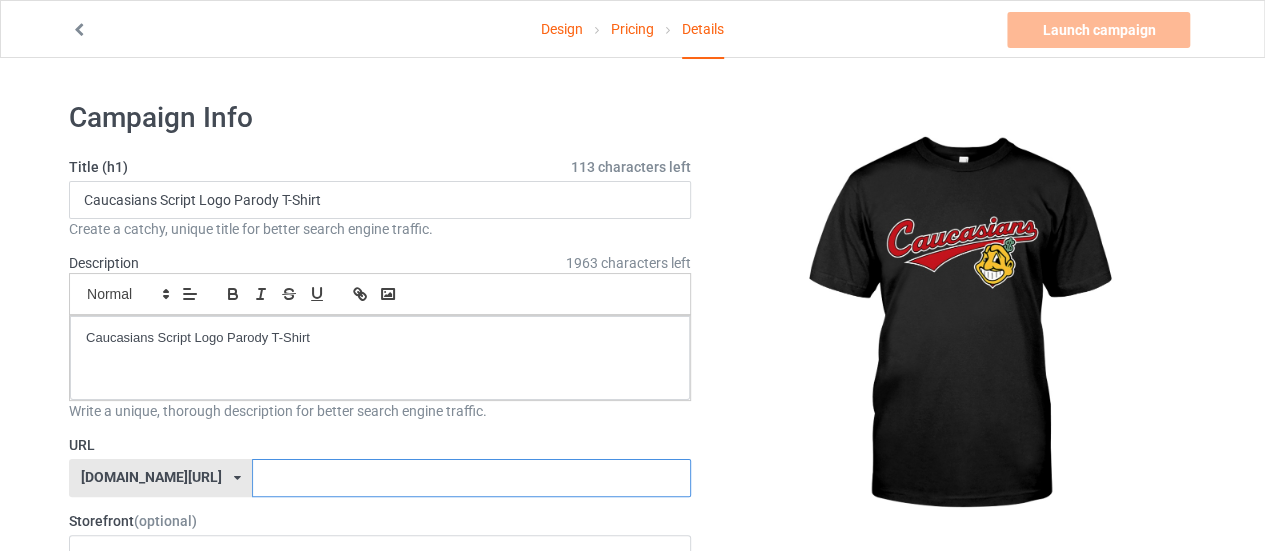 click at bounding box center (471, 478) 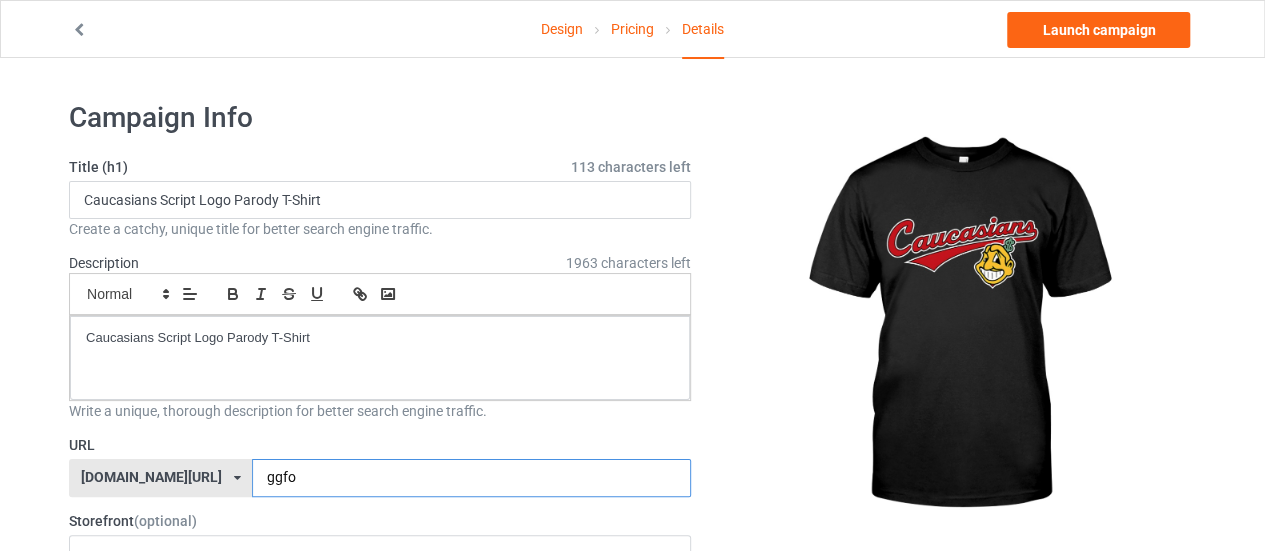 type on "ggfo" 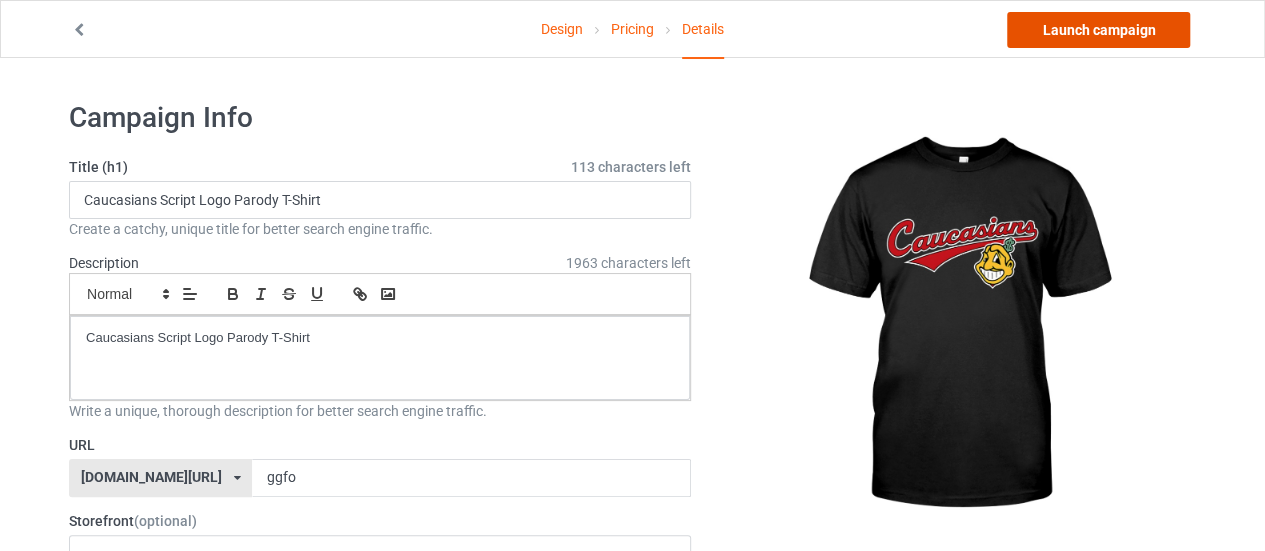 click on "Launch campaign" at bounding box center [1098, 30] 